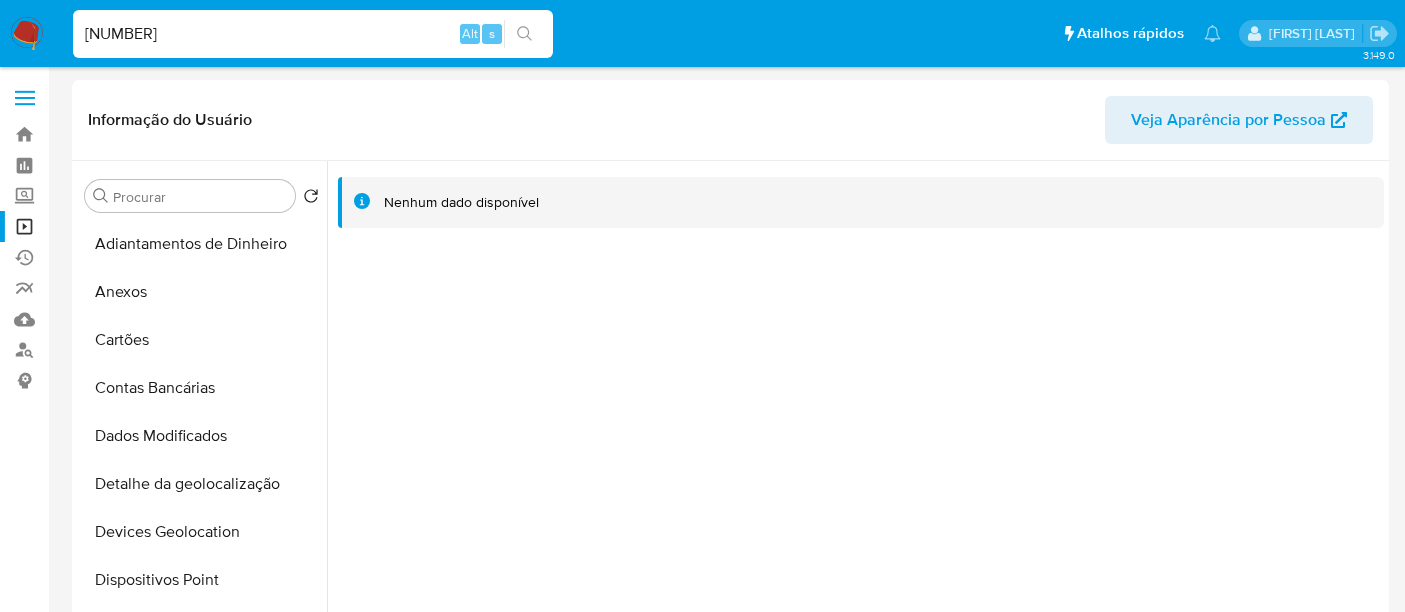 select on "10" 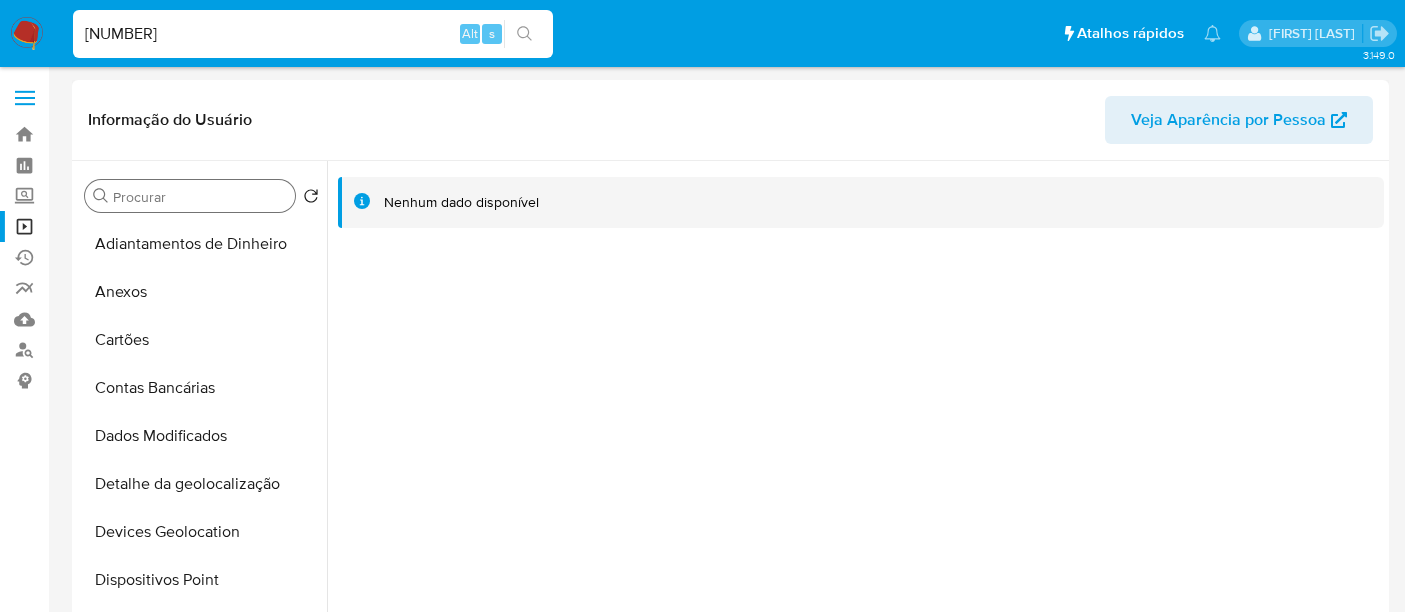 scroll, scrollTop: 0, scrollLeft: 0, axis: both 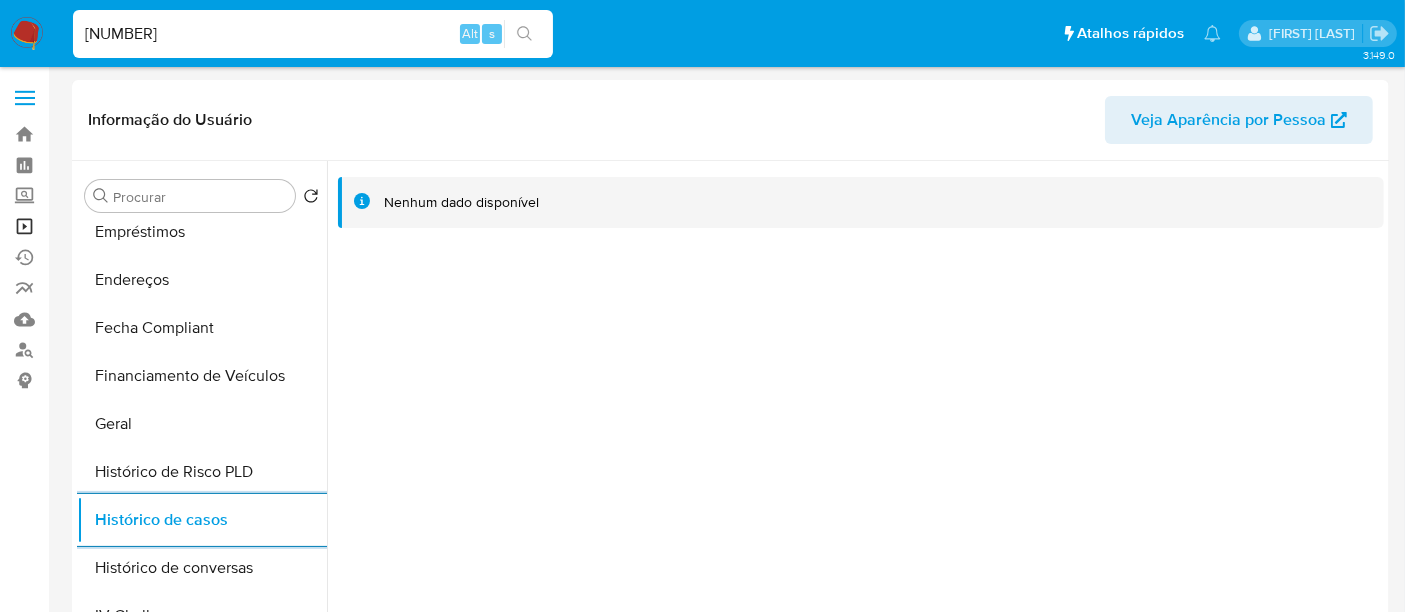 click on "Operações em massa" at bounding box center (119, 226) 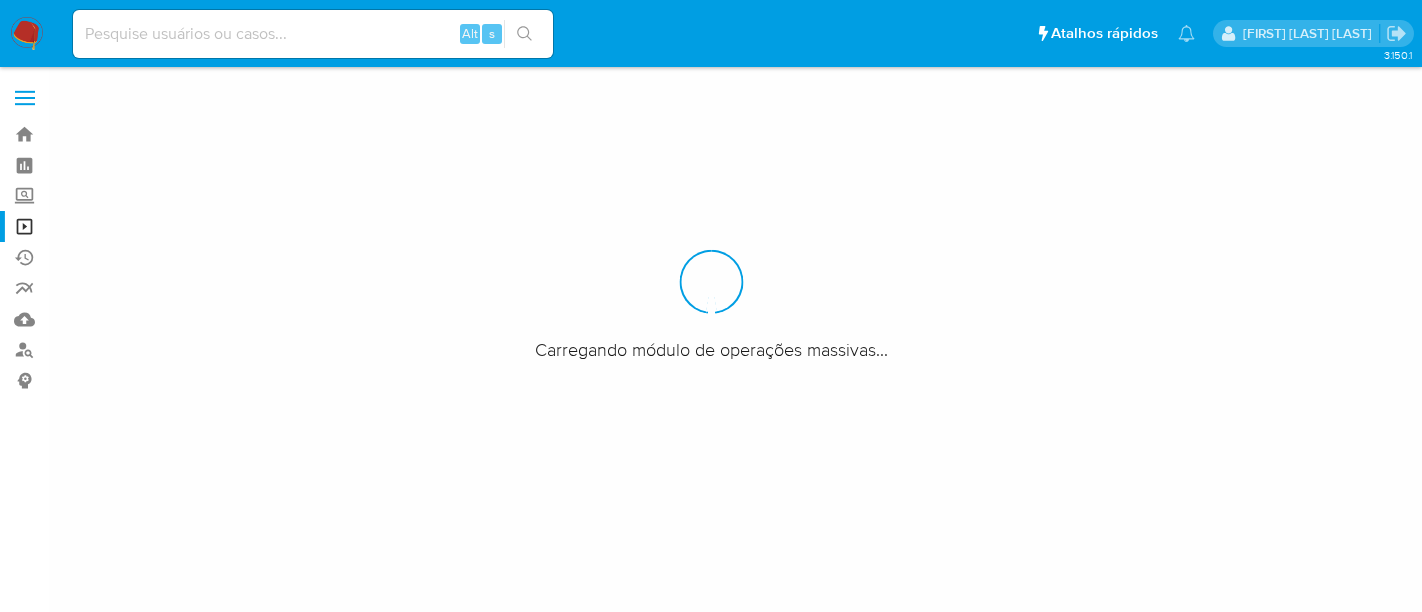 scroll, scrollTop: 0, scrollLeft: 0, axis: both 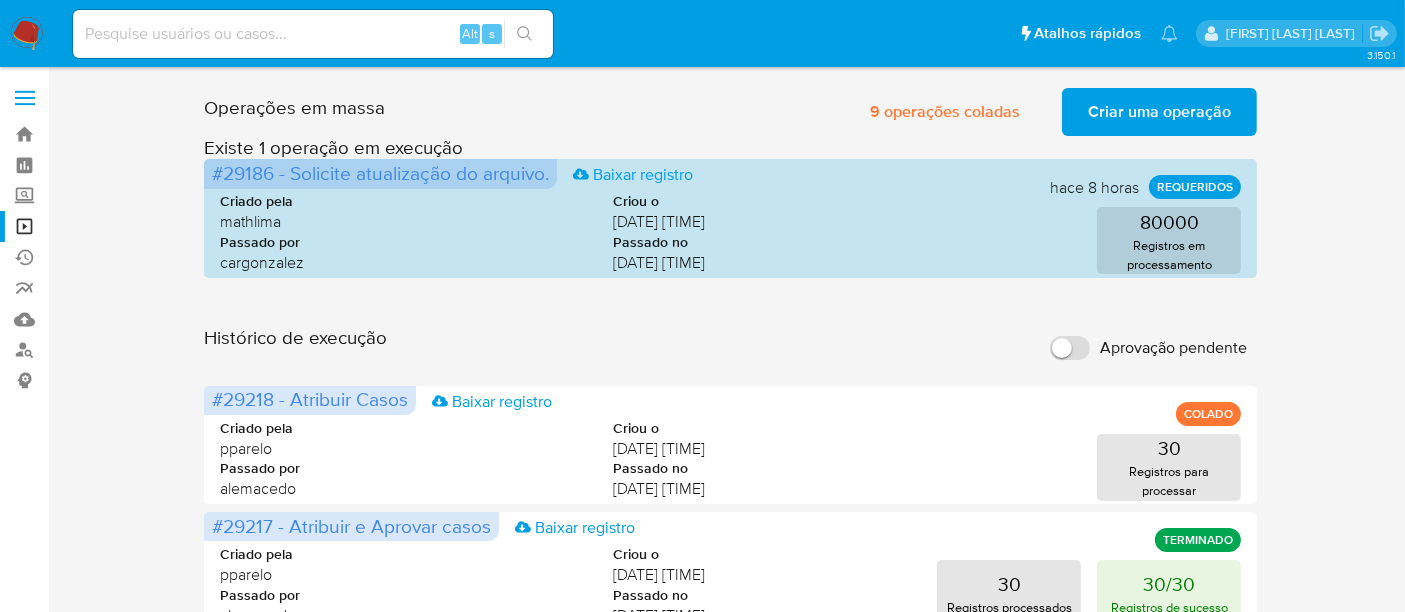 click on "Criar uma operação" at bounding box center (1159, 112) 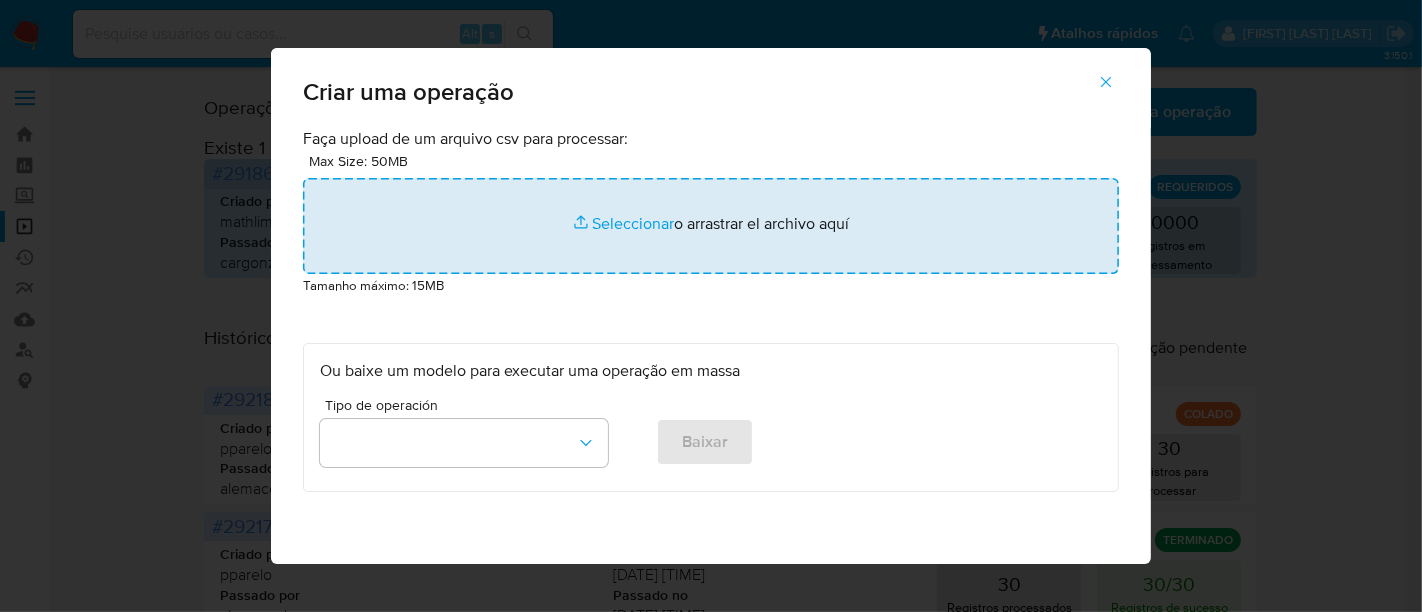 click at bounding box center [711, 226] 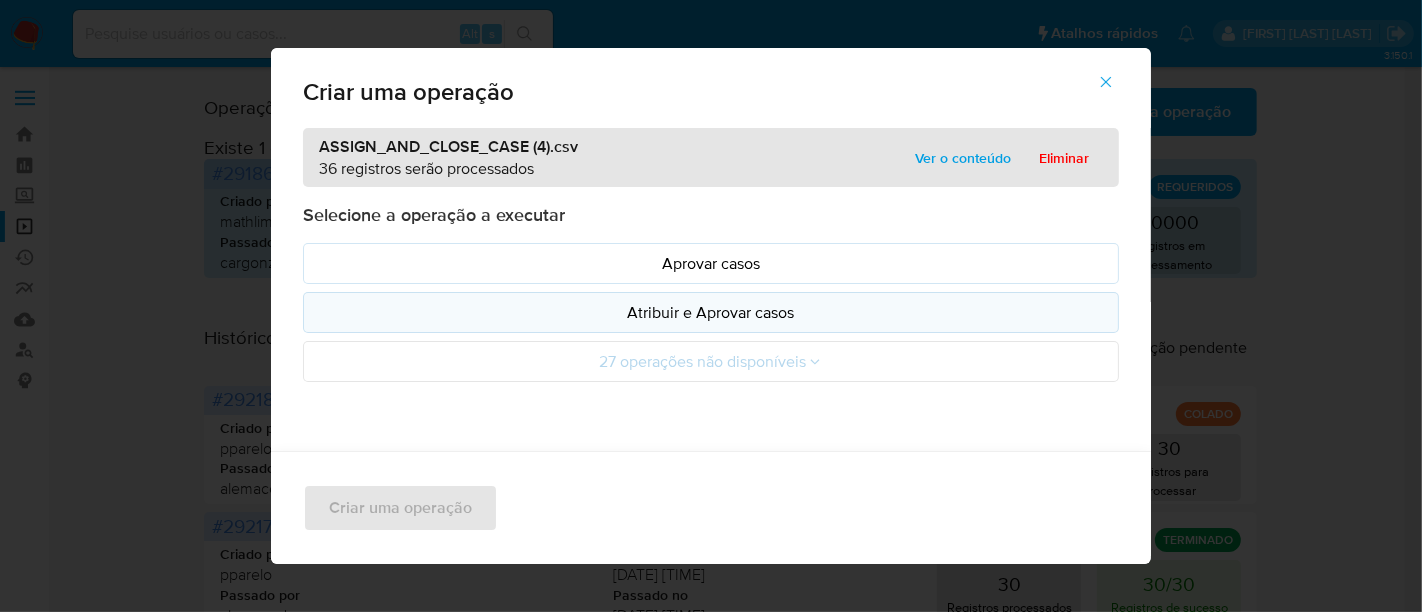 click on "Atribuir e Aprovar casos" at bounding box center [711, 312] 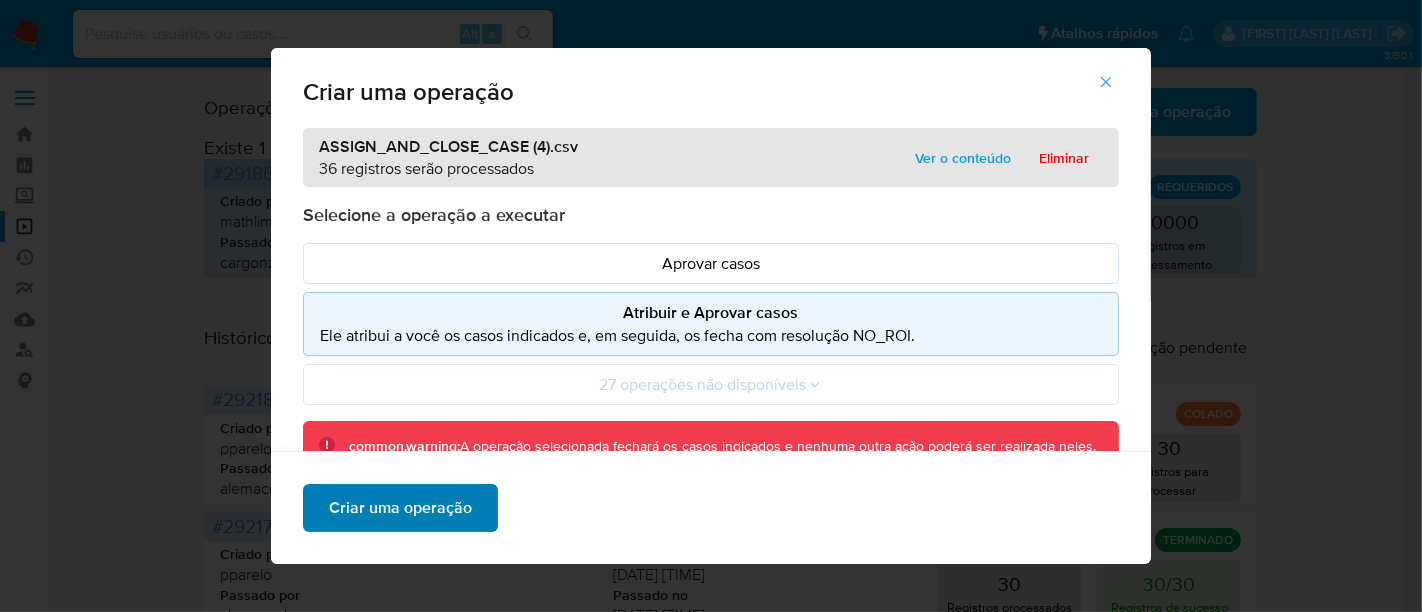 click on "Criar uma operação" at bounding box center (400, 508) 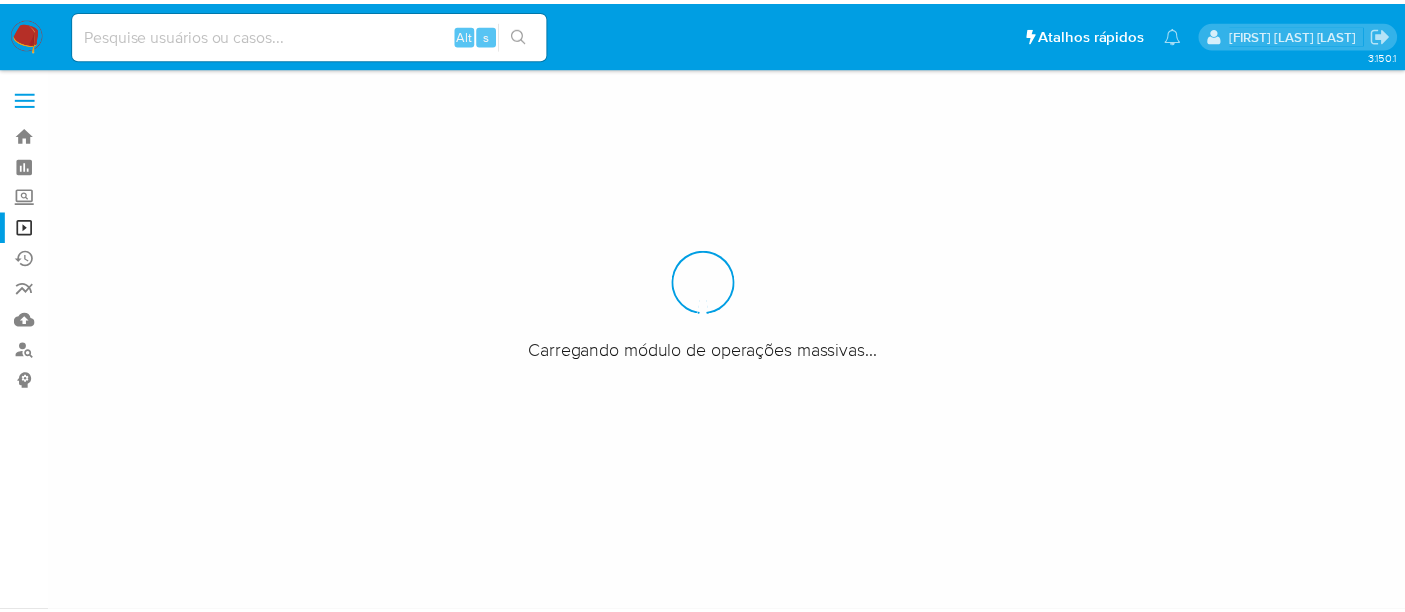 scroll, scrollTop: 0, scrollLeft: 0, axis: both 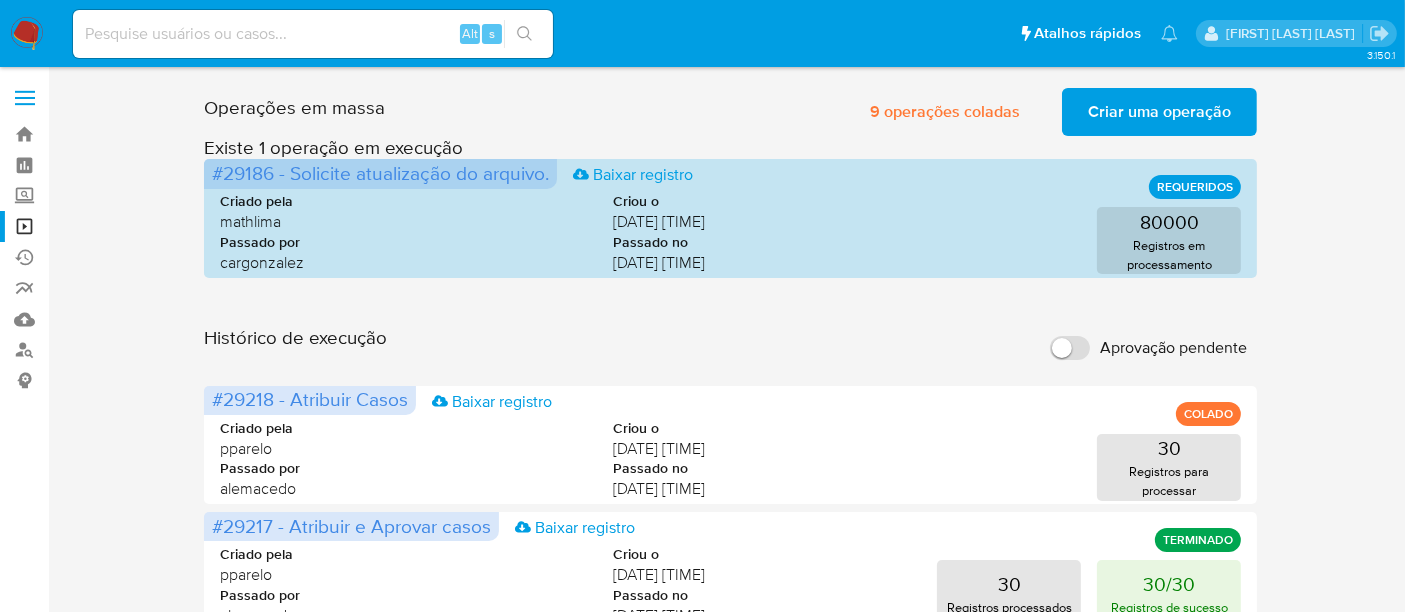 click on "Criar uma operação" at bounding box center [1159, 112] 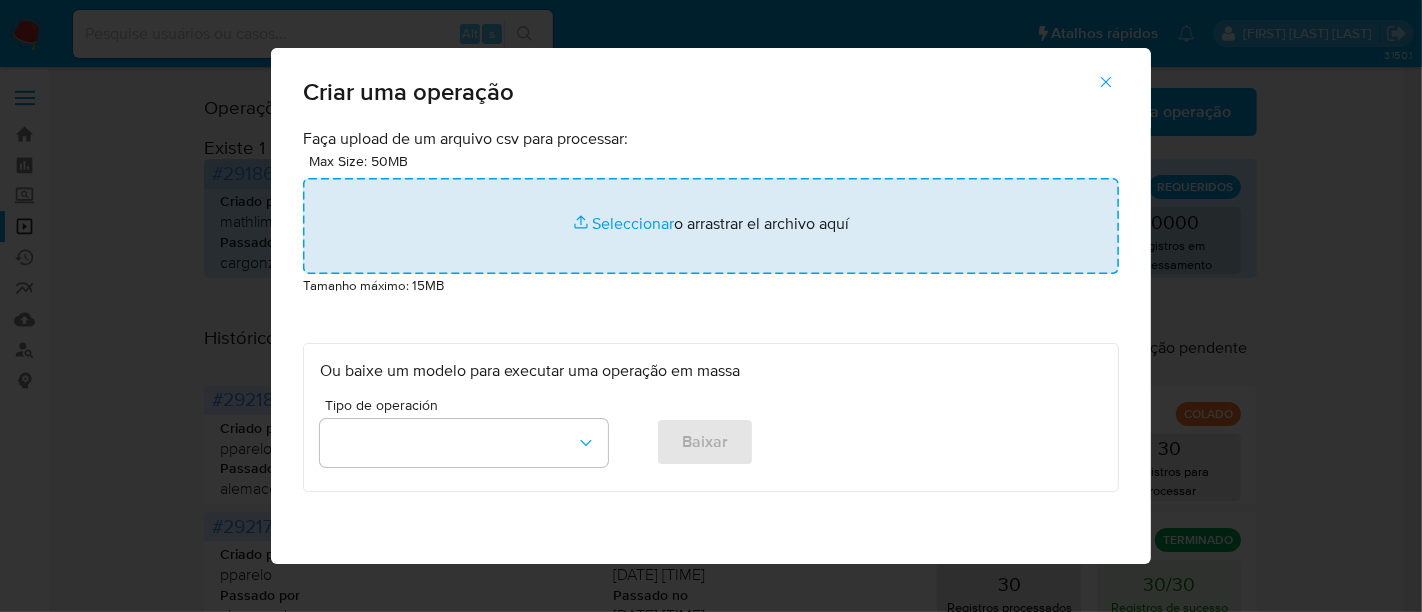 click at bounding box center [711, 226] 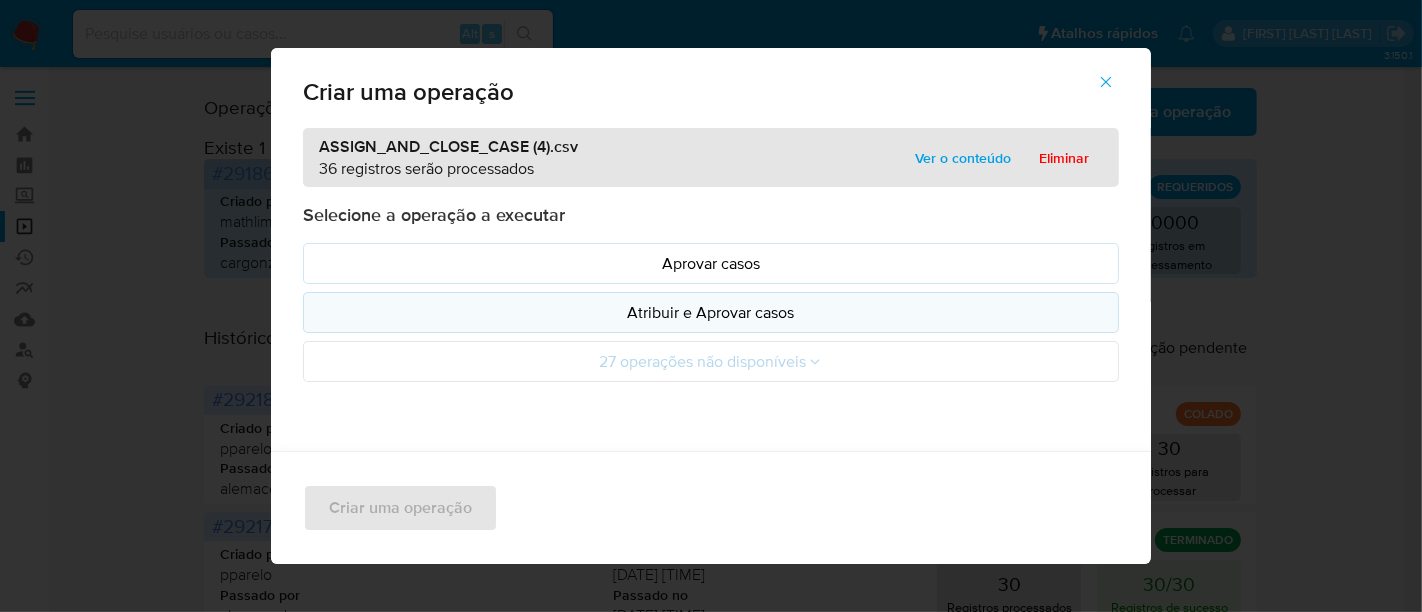 drag, startPoint x: 604, startPoint y: 225, endPoint x: 578, endPoint y: 315, distance: 93.680305 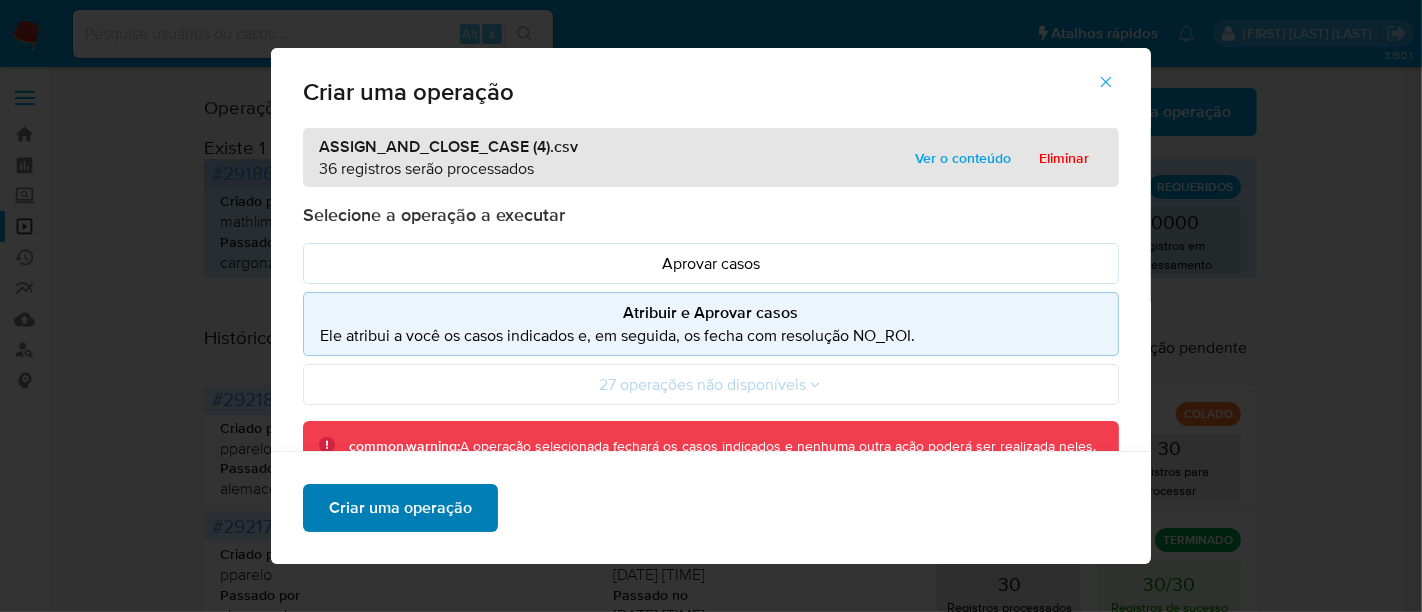 click on "Criar uma operação" at bounding box center [400, 508] 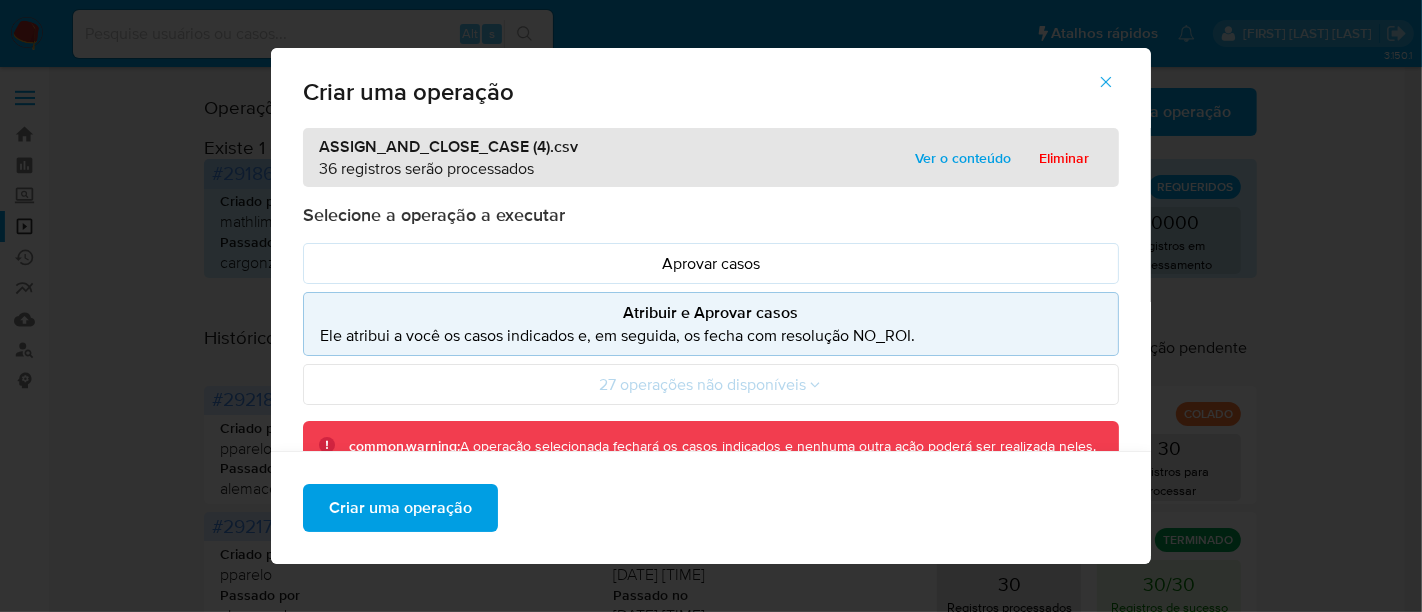 click at bounding box center [1106, 82] 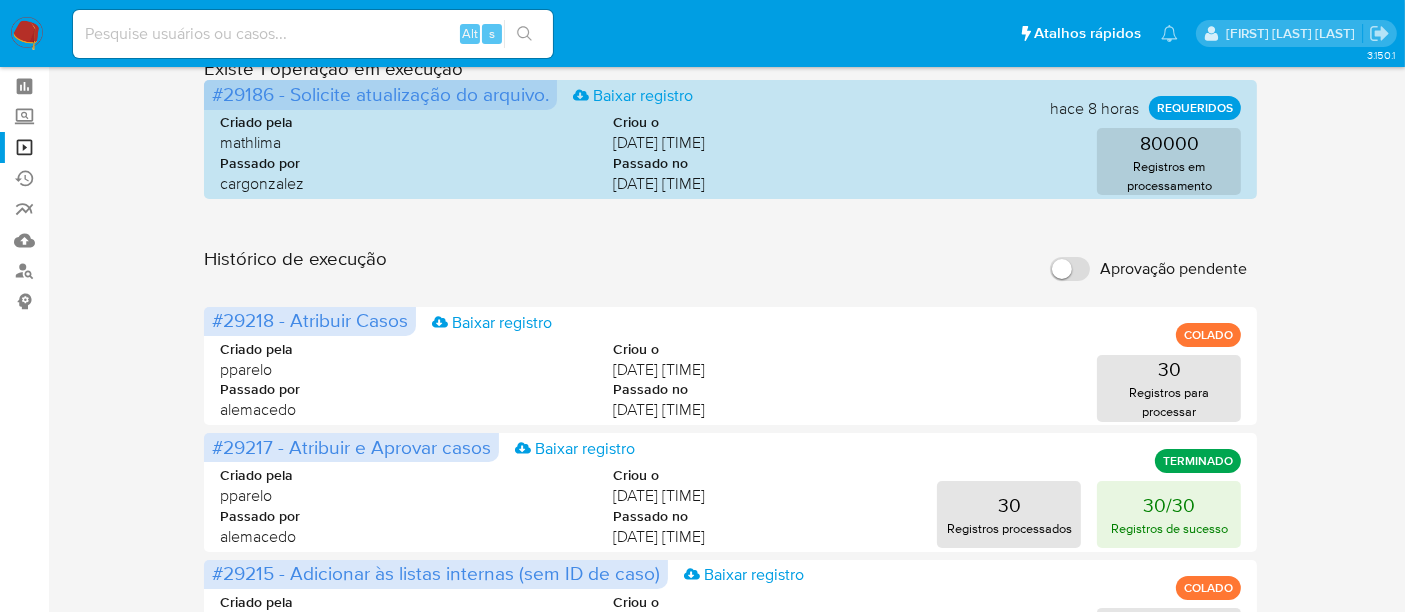 scroll, scrollTop: 0, scrollLeft: 0, axis: both 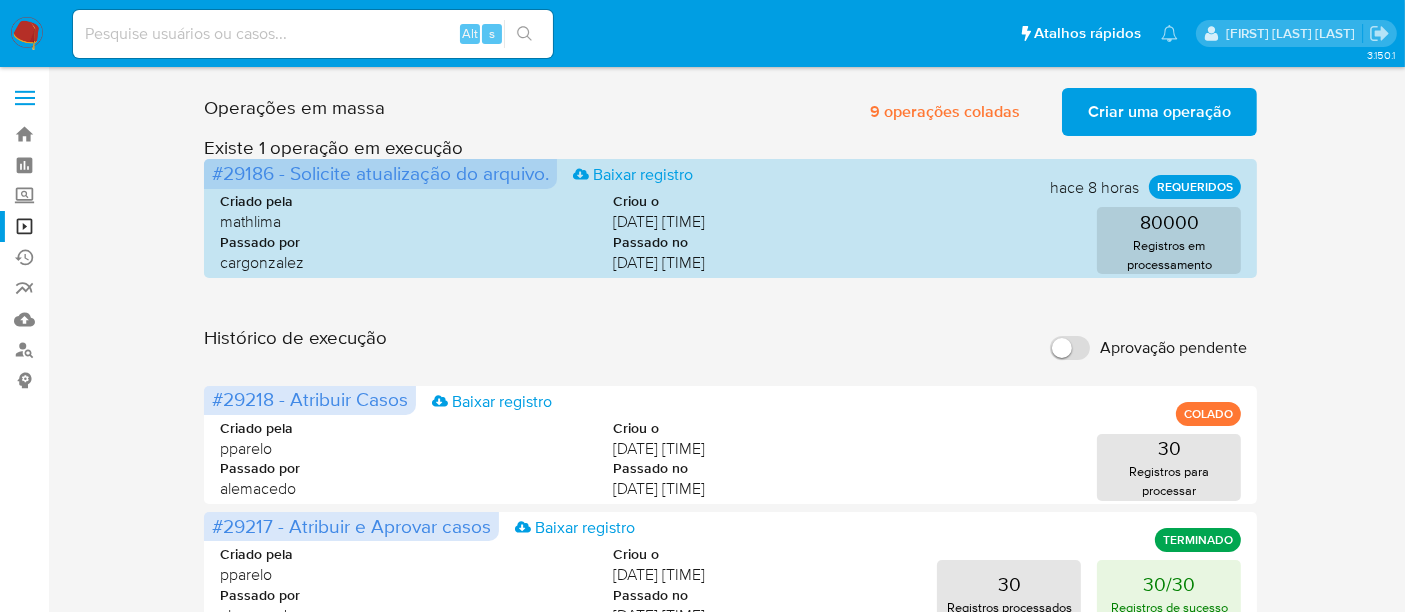 click on "Criar uma operação" at bounding box center [1159, 112] 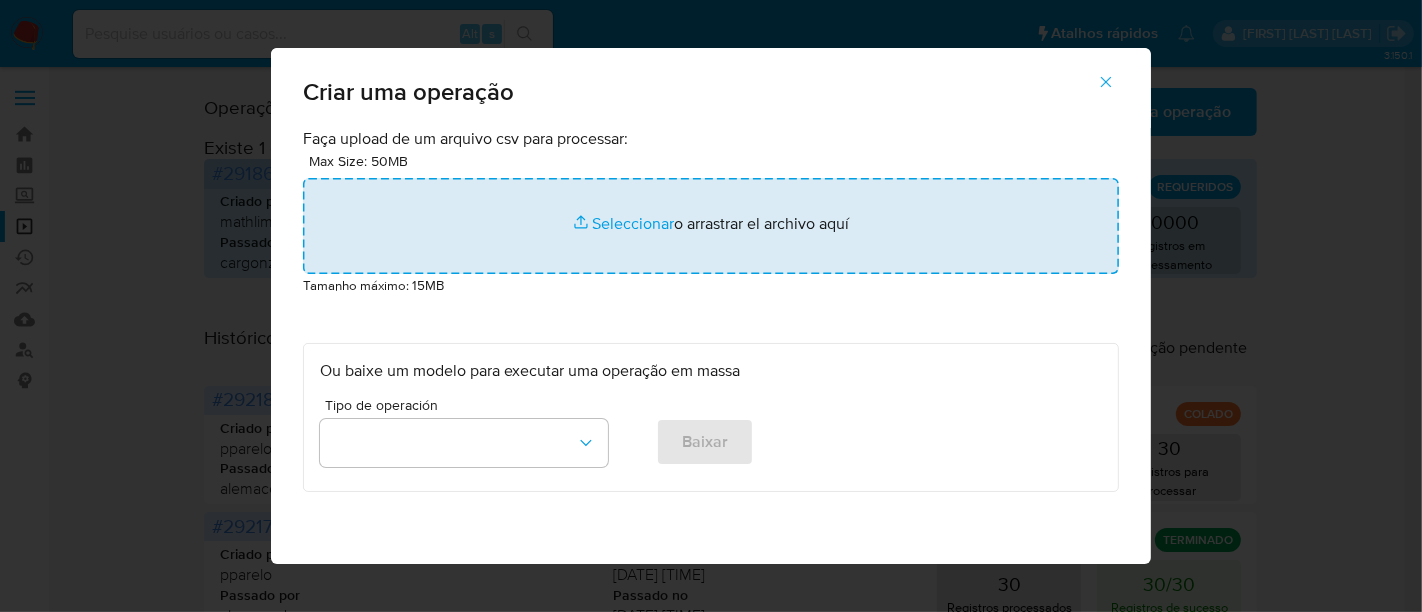 click at bounding box center (711, 226) 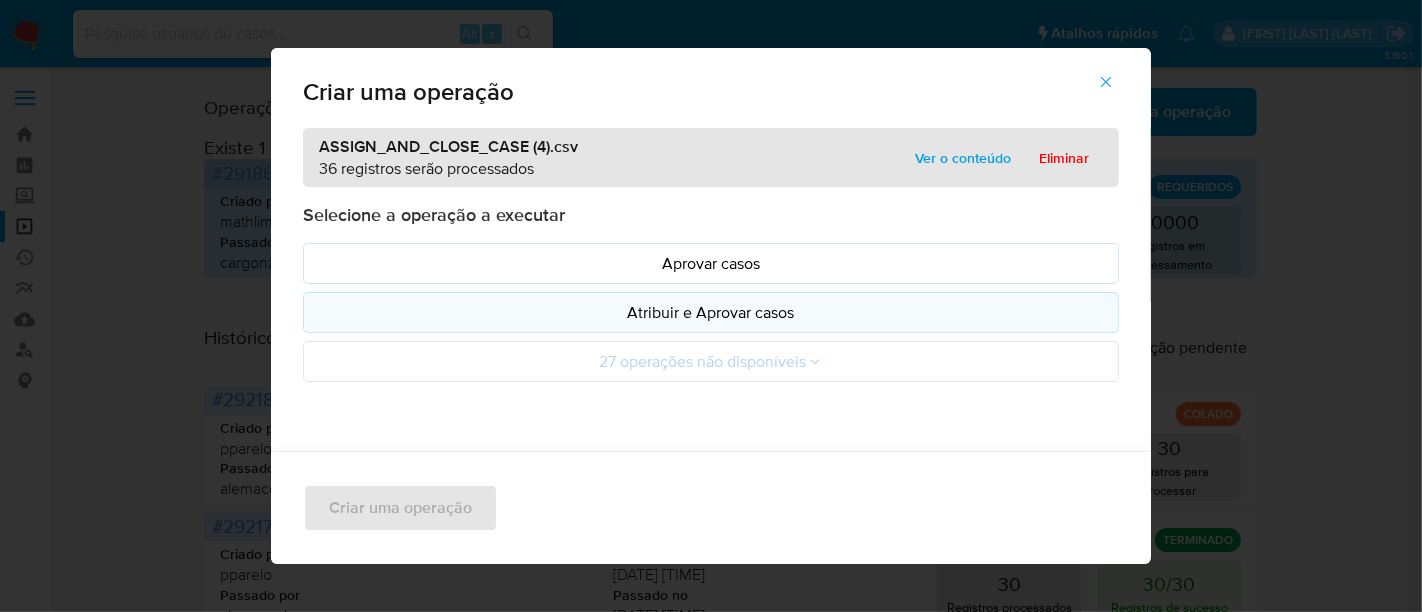 click on "Atribuir e Aprovar casos" at bounding box center [711, 312] 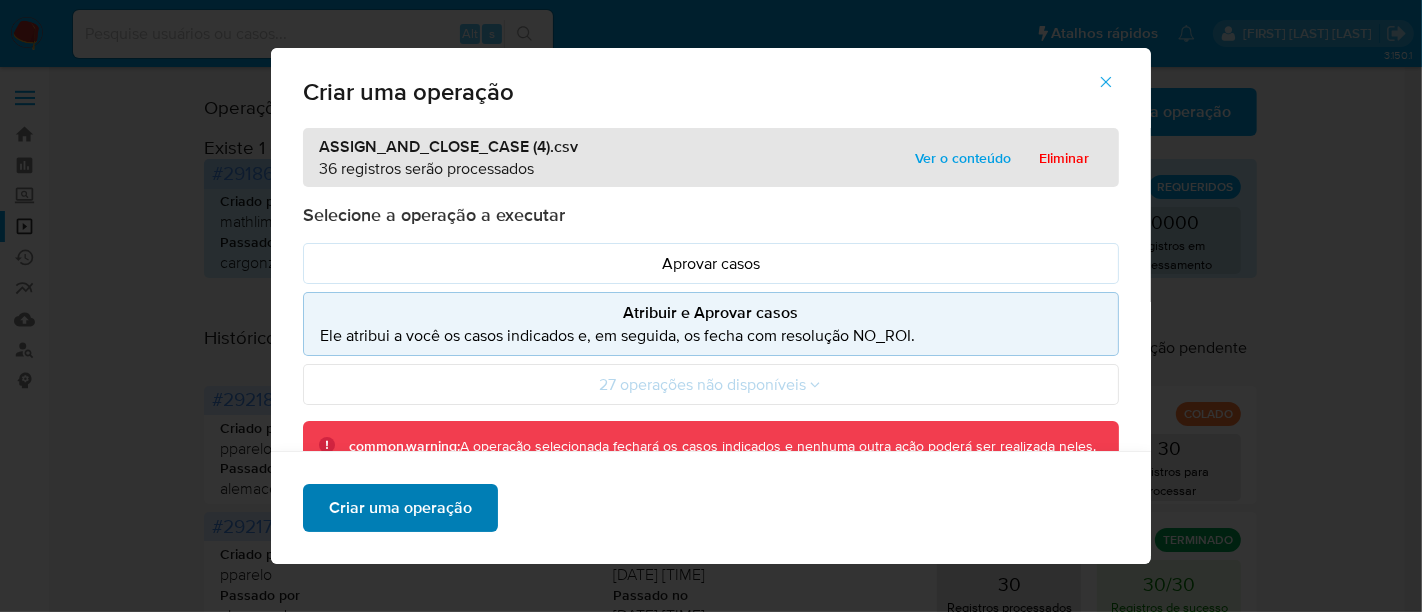 click on "Criar uma operação" at bounding box center (400, 508) 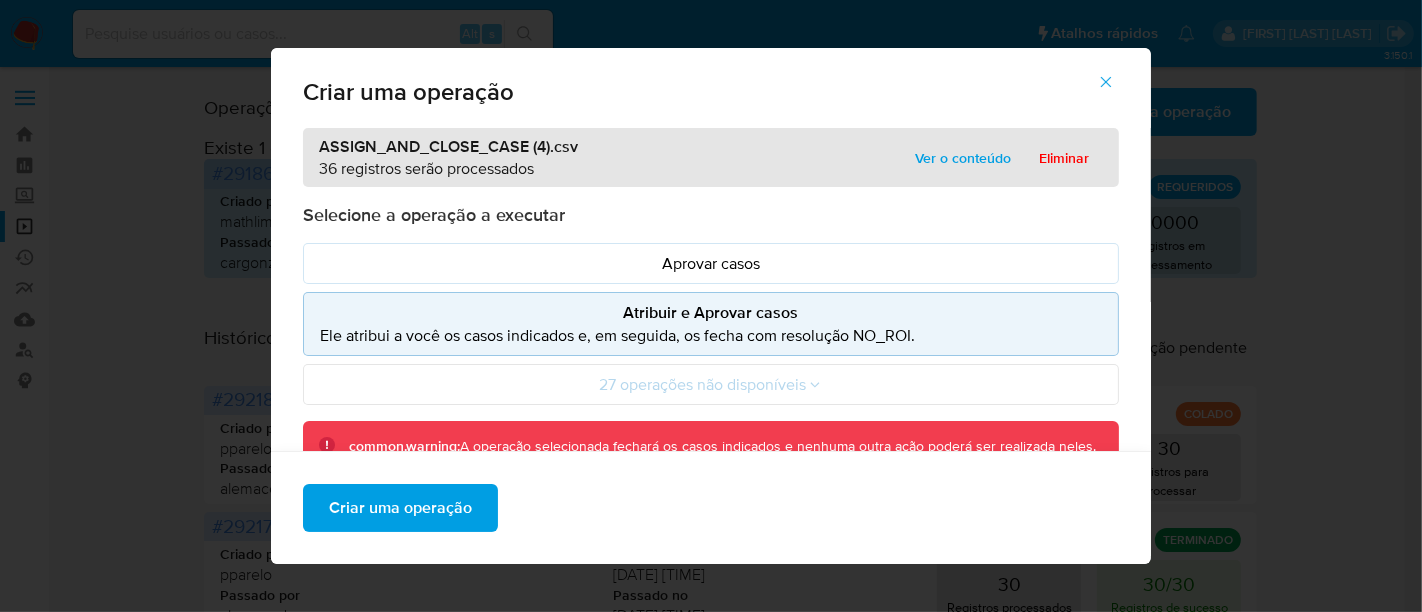 click 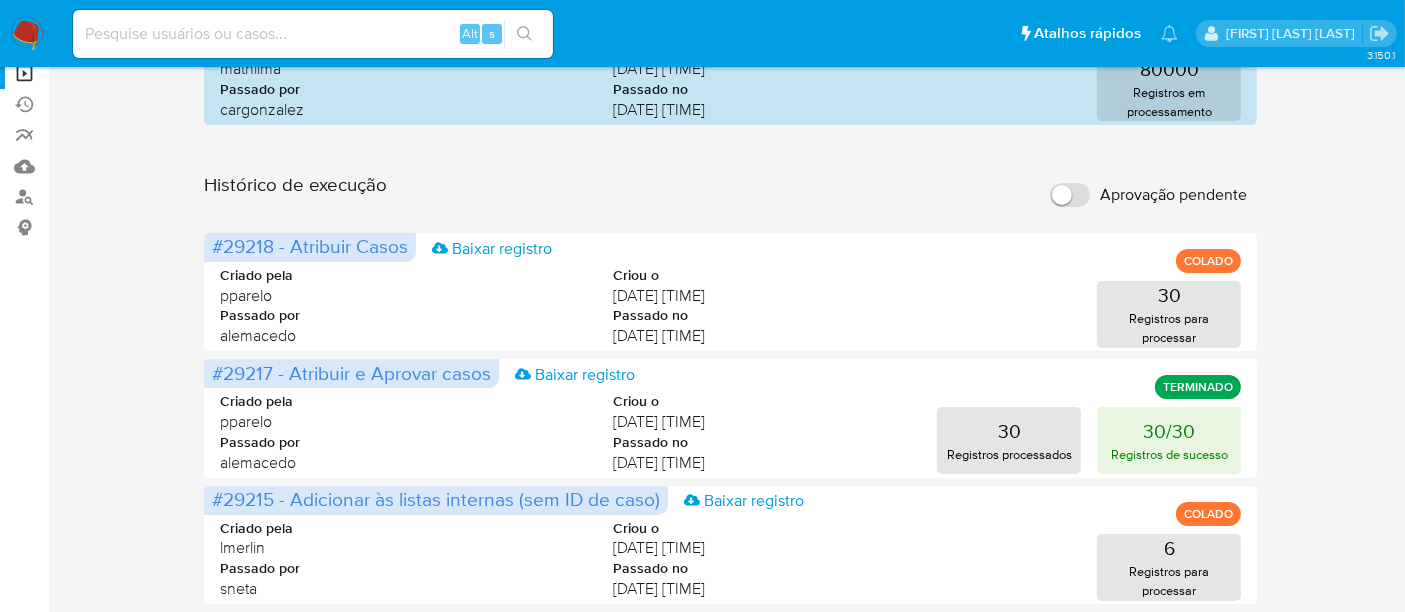 scroll, scrollTop: 0, scrollLeft: 0, axis: both 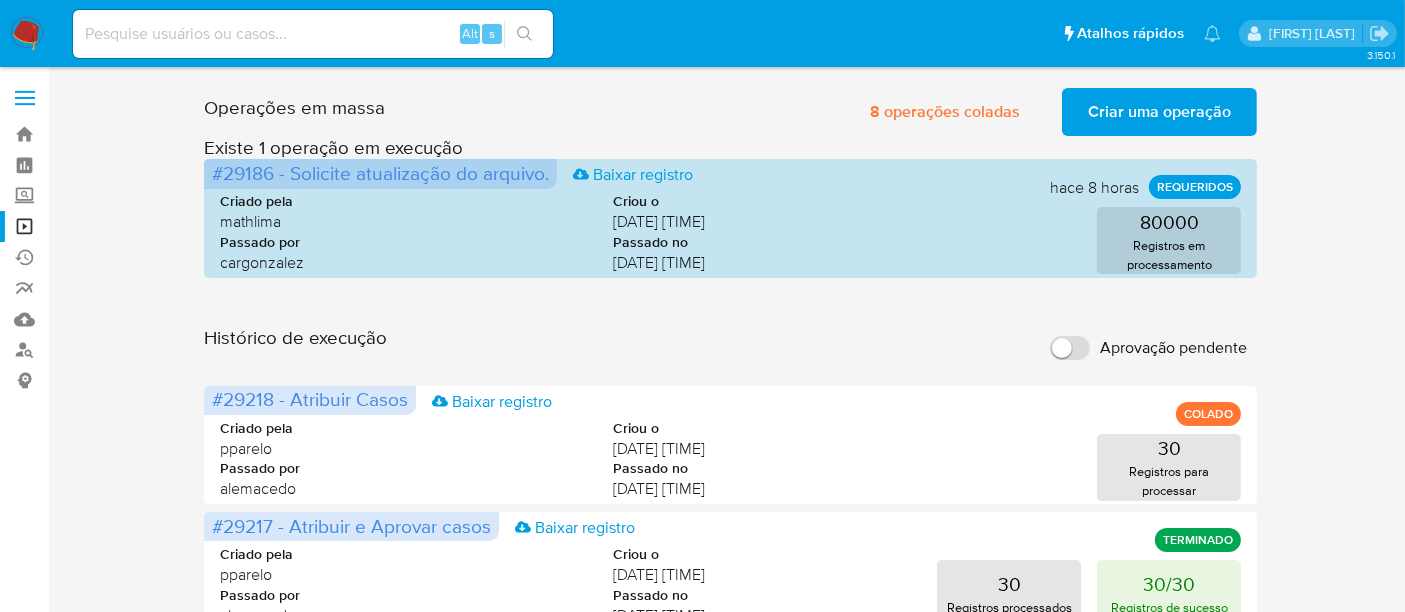 click on "Criar uma operação" at bounding box center (1159, 112) 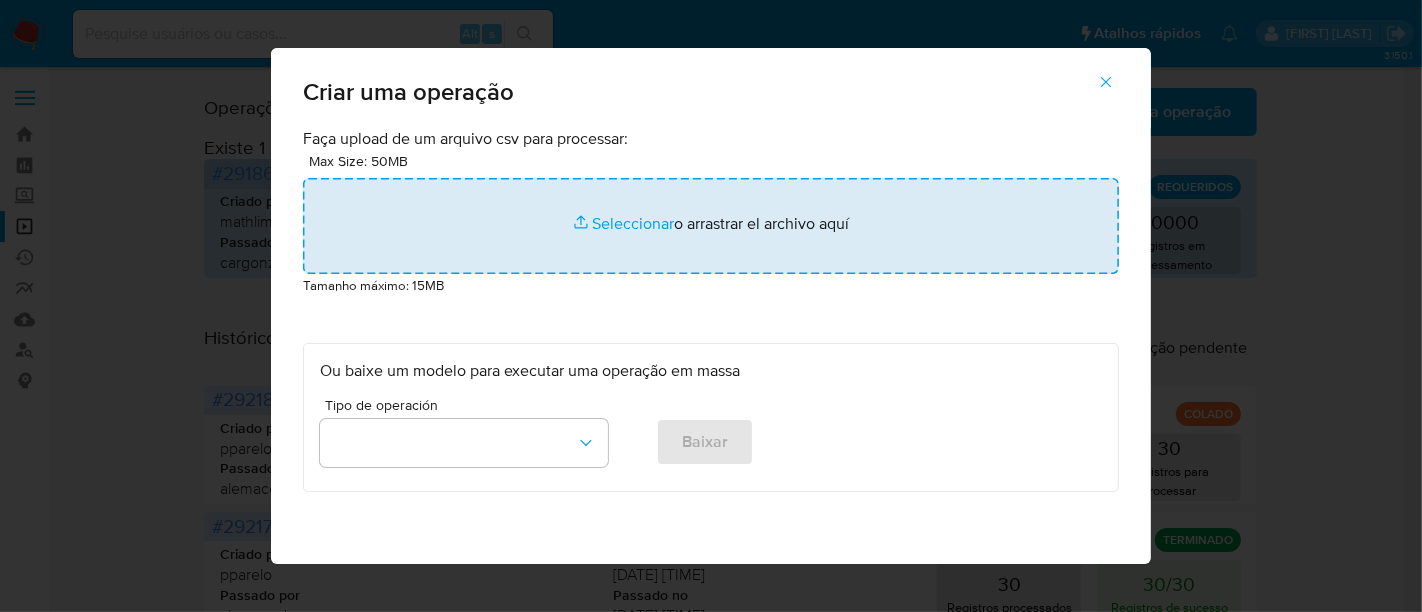 click at bounding box center [711, 226] 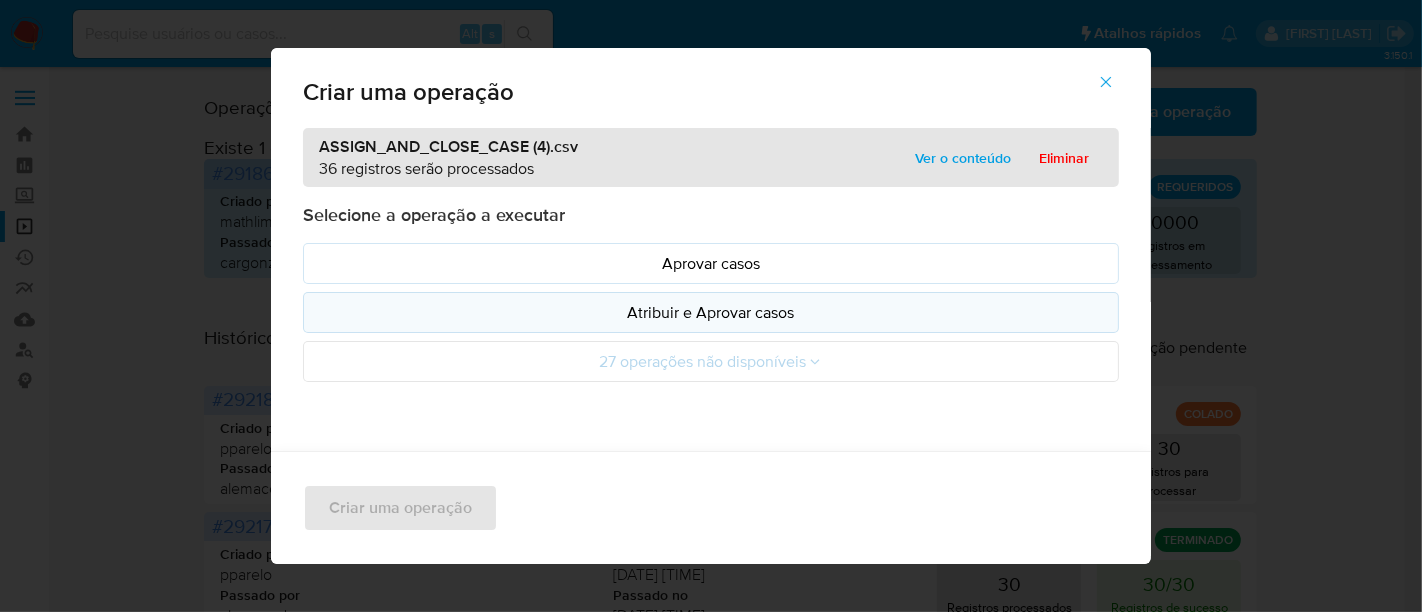 click on "Atribuir e Aprovar casos" at bounding box center [711, 312] 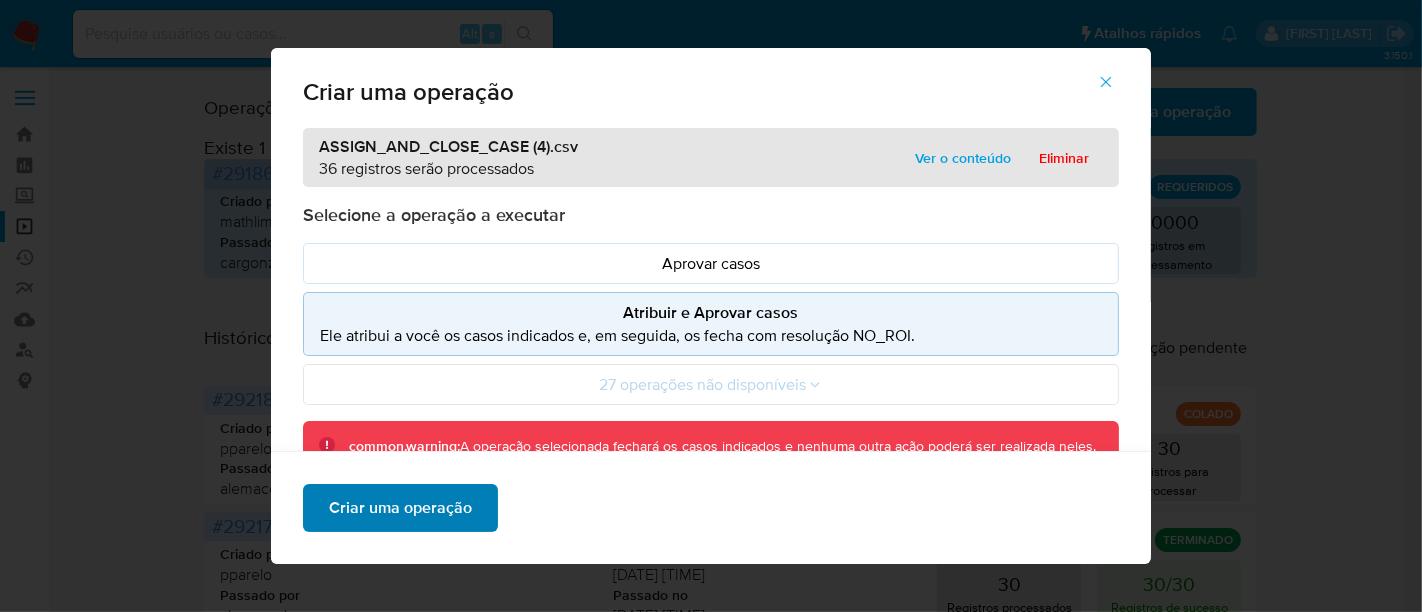 click on "Criar uma operação" at bounding box center (400, 508) 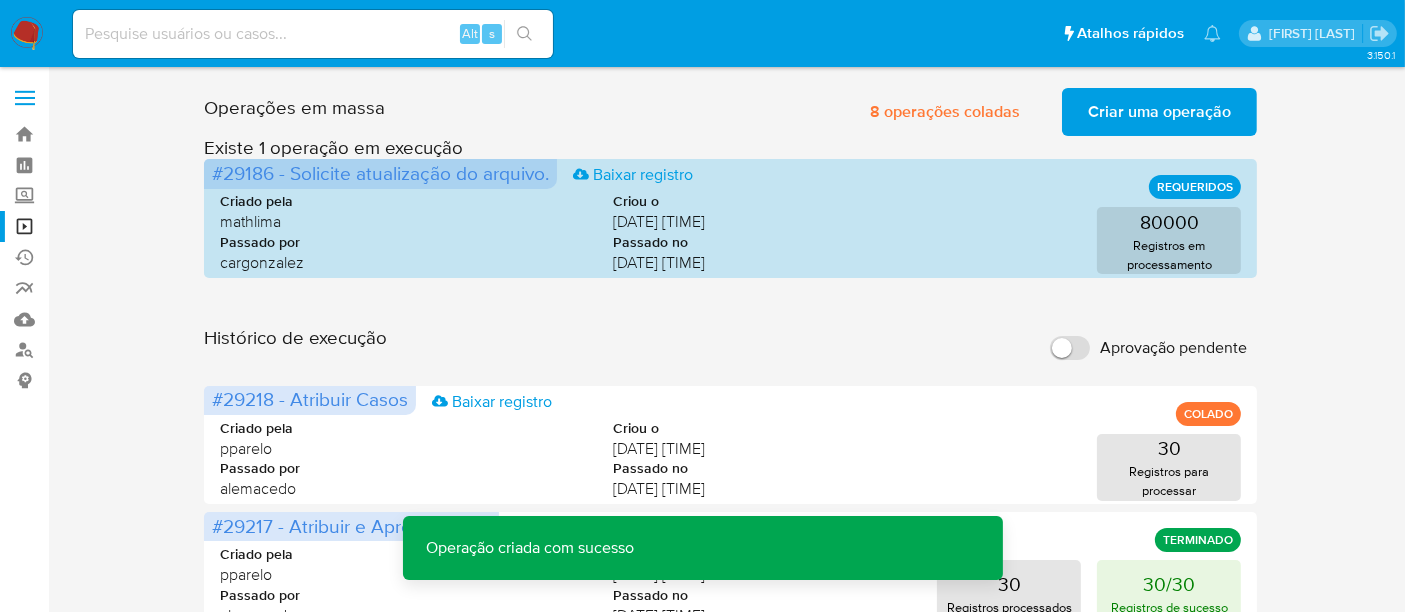 click on "Criar uma operação" at bounding box center (1159, 112) 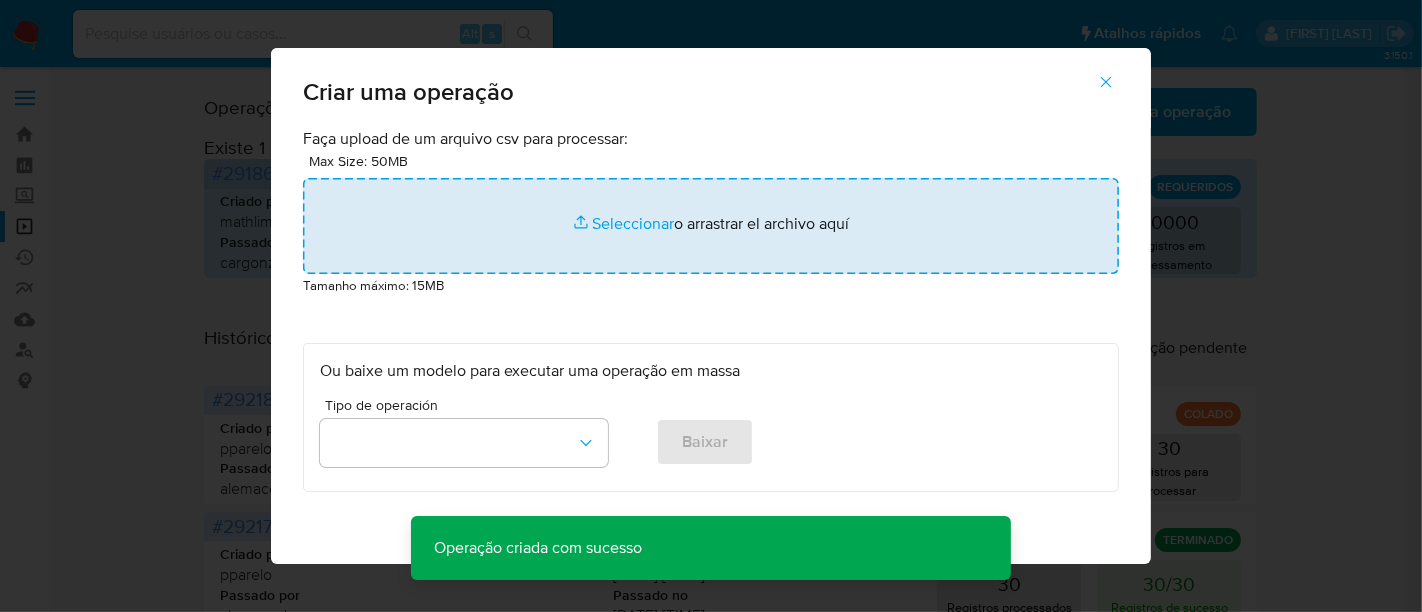 click at bounding box center (711, 226) 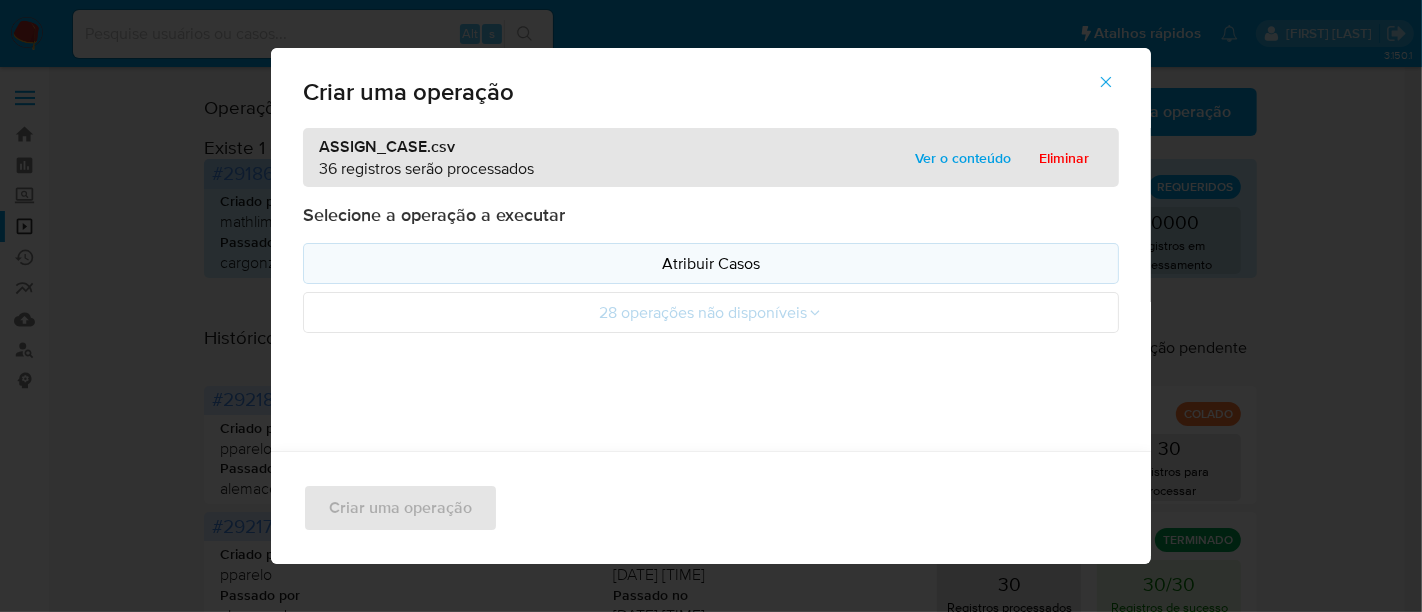 click on "Atribuir Casos" at bounding box center [711, 263] 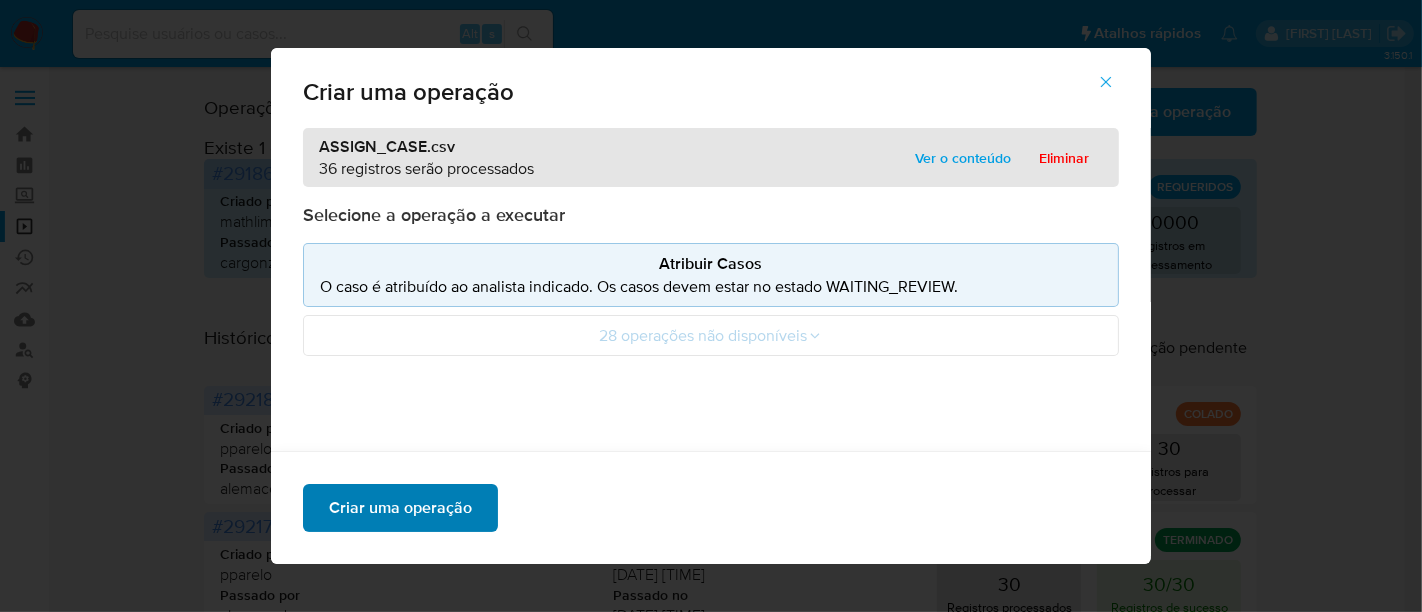 click on "Criar uma operação" at bounding box center [400, 508] 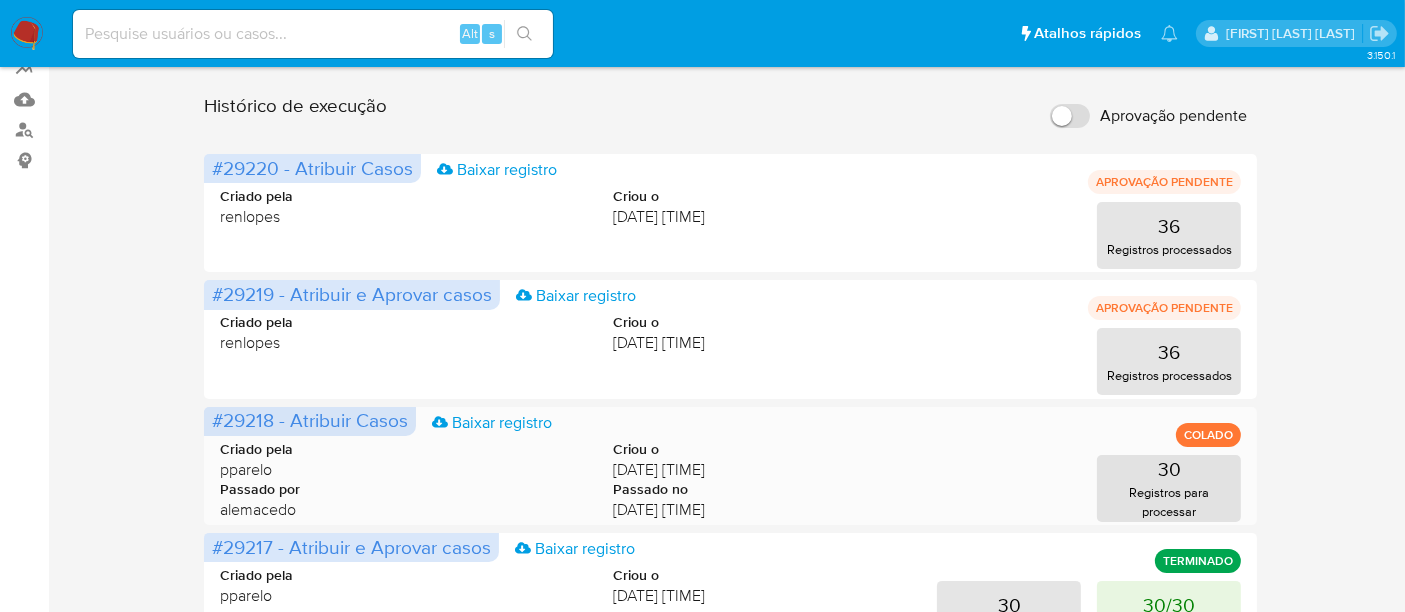 scroll, scrollTop: 222, scrollLeft: 0, axis: vertical 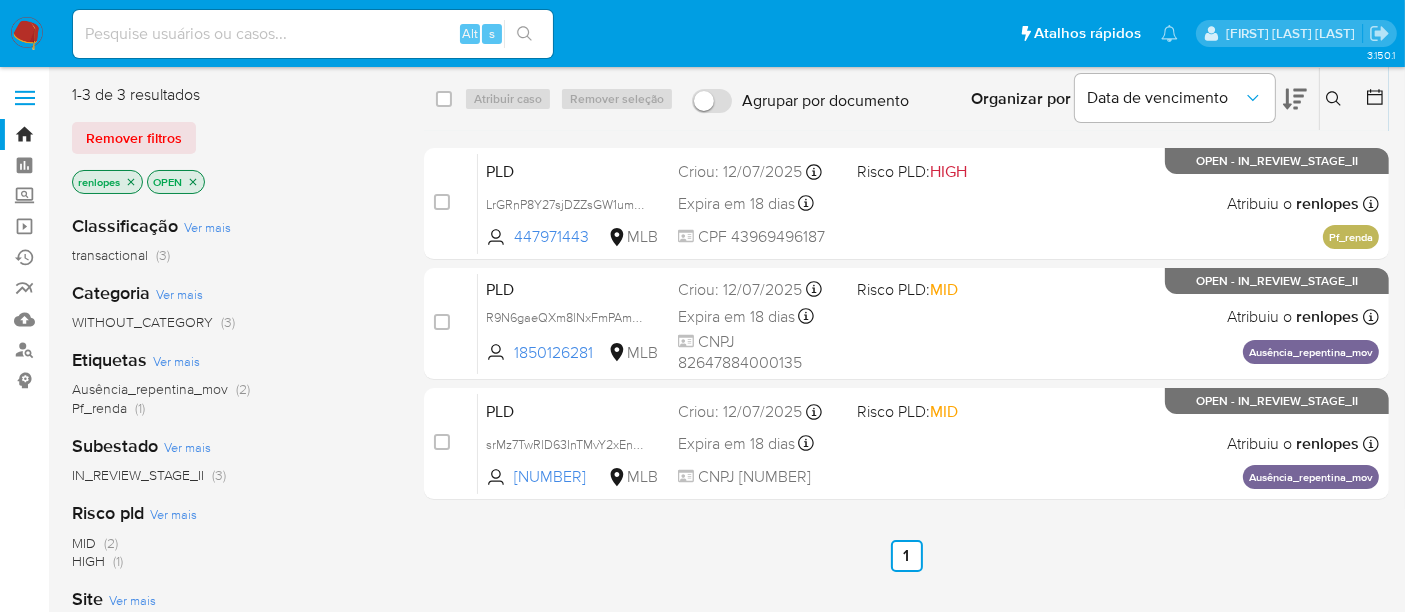 click at bounding box center (27, 34) 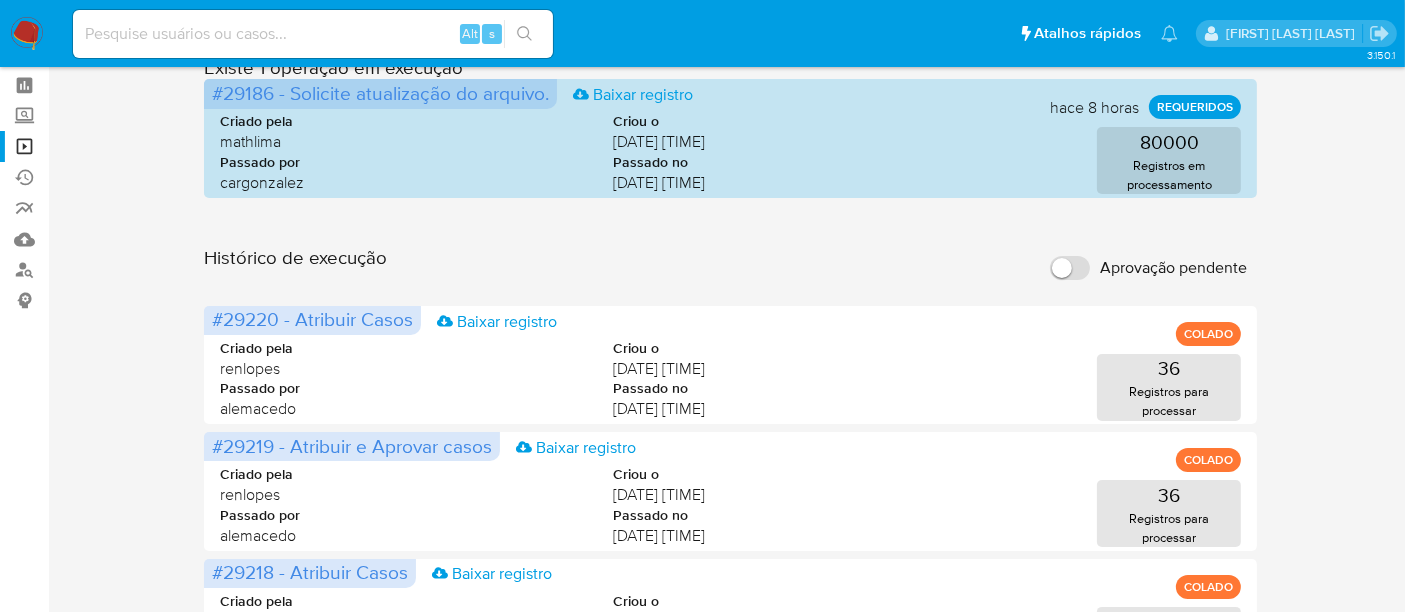 scroll, scrollTop: 0, scrollLeft: 0, axis: both 